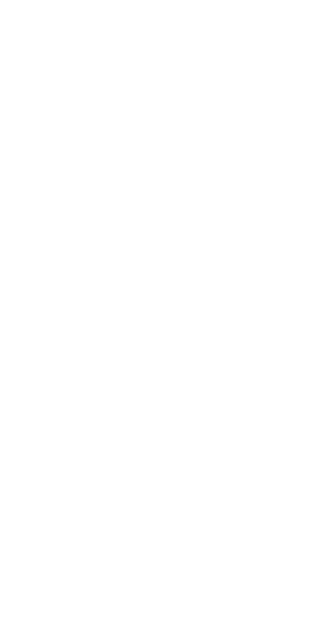 scroll, scrollTop: 0, scrollLeft: 0, axis: both 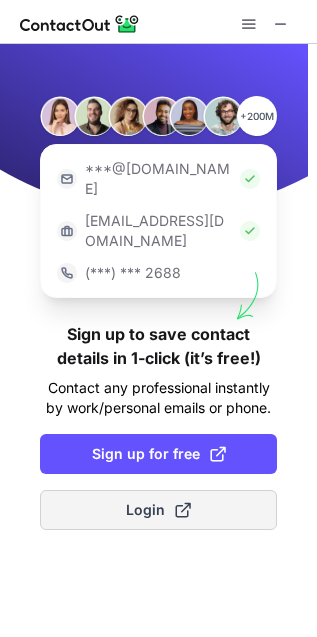 click on "Login" at bounding box center [158, 510] 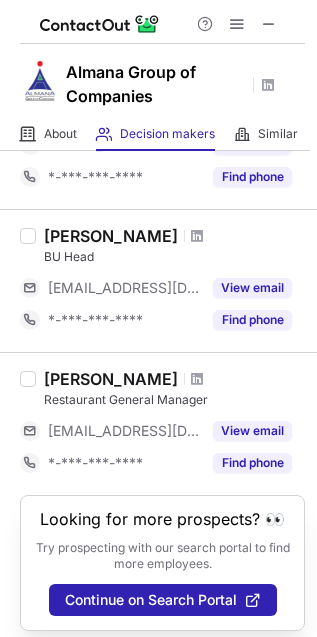 scroll, scrollTop: 987, scrollLeft: 0, axis: vertical 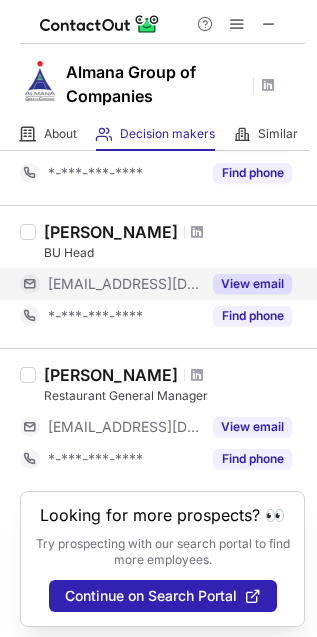 click on "View email" at bounding box center (252, 284) 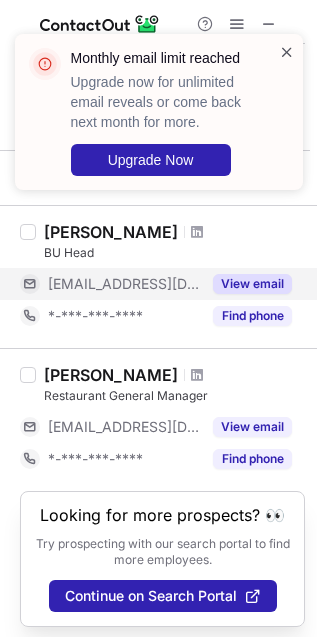 click at bounding box center (287, 52) 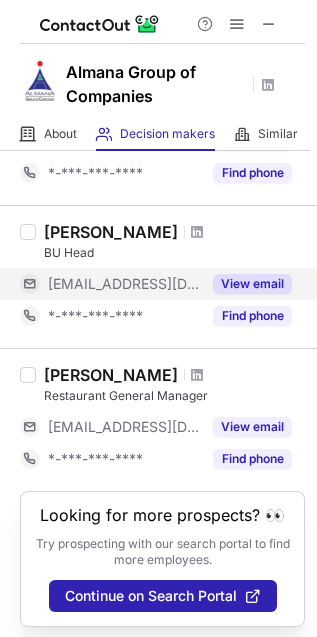 click on "Monthly email limit reached Upgrade now for unlimited email reveals or come back next month for more. Upgrade Now" at bounding box center (159, 34) 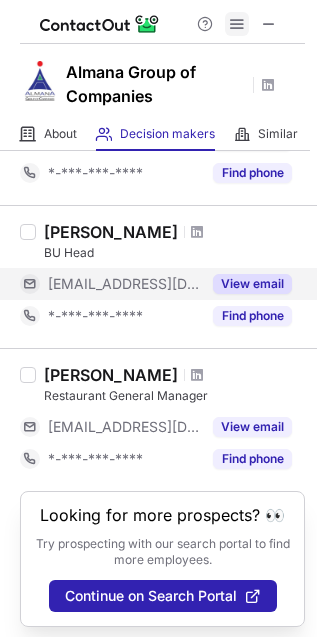 click at bounding box center (237, 24) 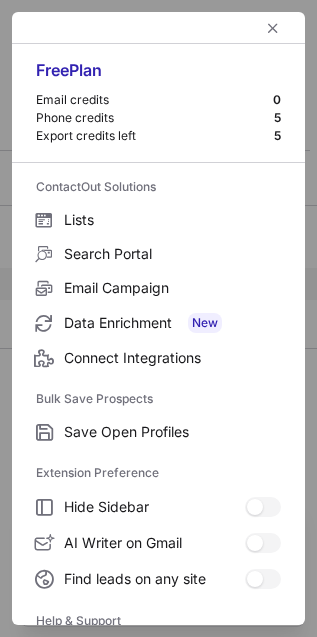 scroll, scrollTop: 195, scrollLeft: 0, axis: vertical 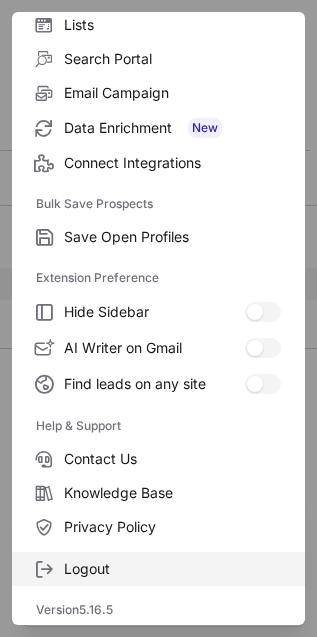 click on "Logout" at bounding box center (172, 569) 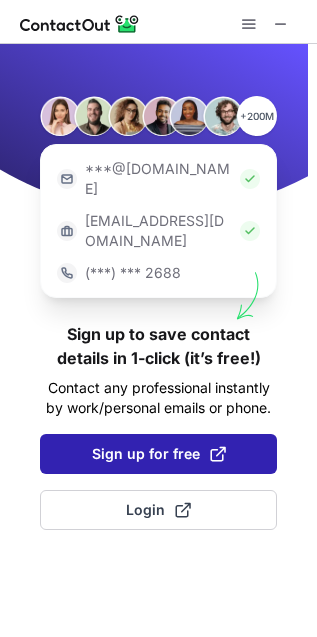 click on "Sign up for free" at bounding box center (159, 454) 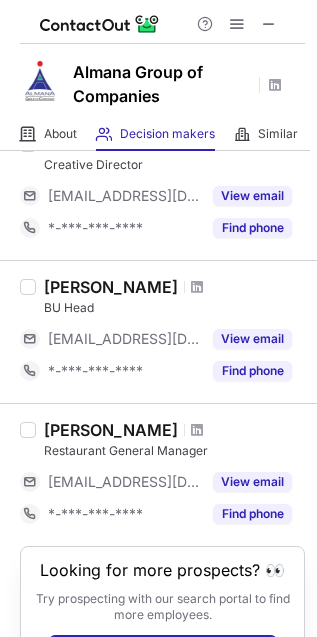 scroll, scrollTop: 1013, scrollLeft: 0, axis: vertical 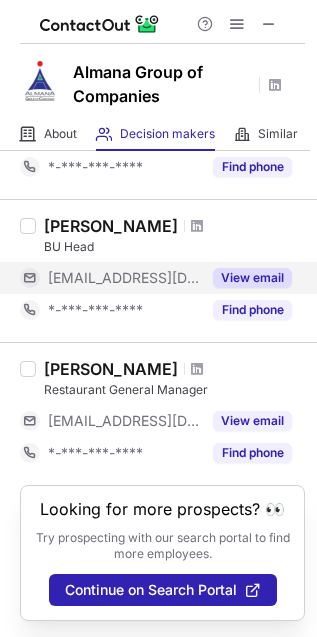 click on "View email" at bounding box center (252, 278) 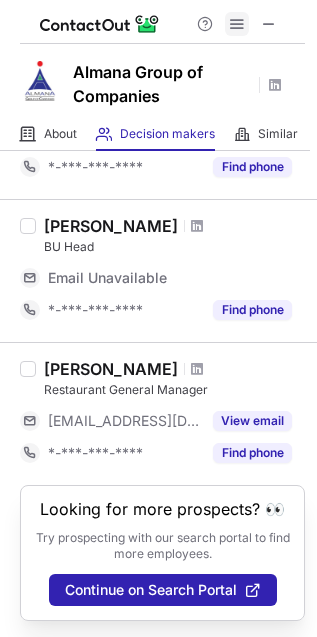 click at bounding box center (237, 24) 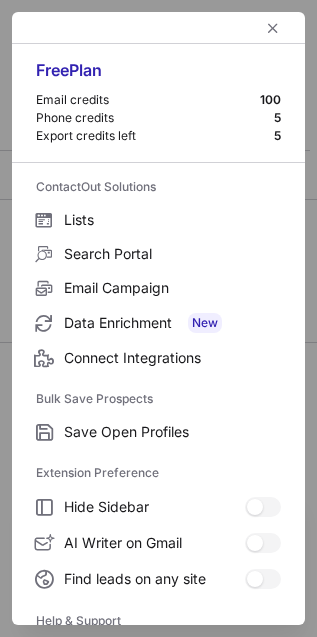 click at bounding box center (158, 28) 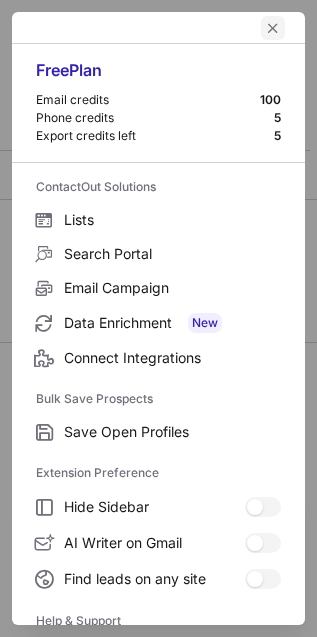 click at bounding box center [273, 28] 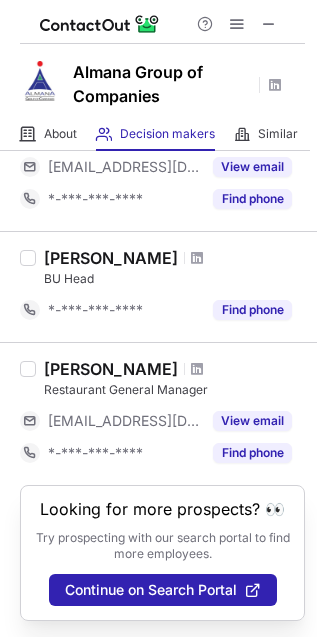 scroll, scrollTop: 963, scrollLeft: 0, axis: vertical 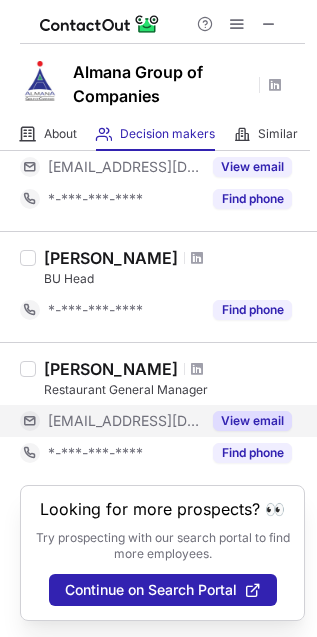 click on "View email" at bounding box center [252, 421] 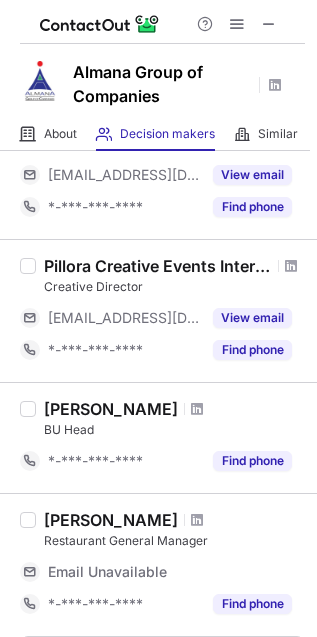 scroll, scrollTop: 770, scrollLeft: 0, axis: vertical 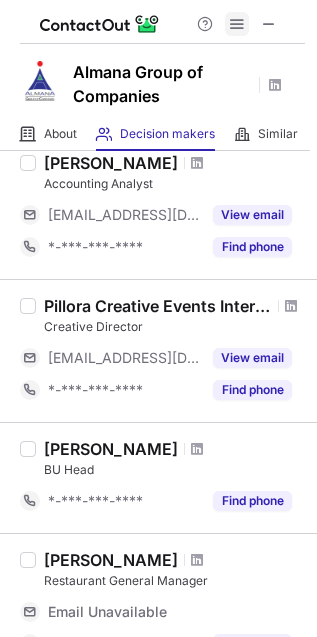 click at bounding box center [237, 24] 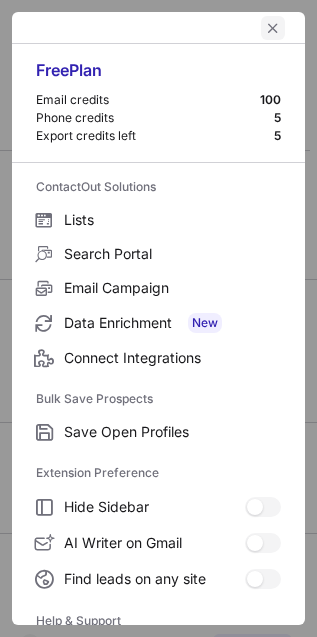 click at bounding box center (273, 28) 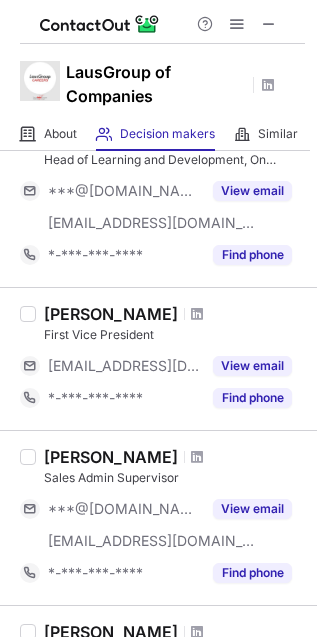 scroll, scrollTop: 1073, scrollLeft: 0, axis: vertical 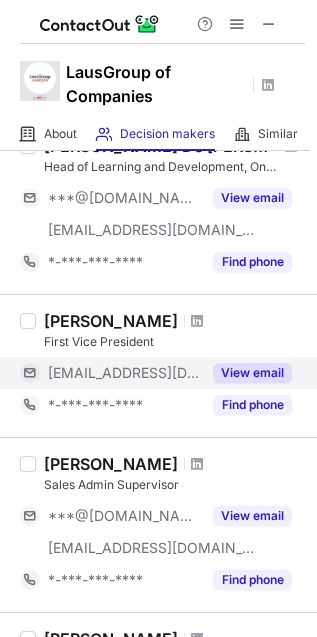 click on "View email" at bounding box center (252, 373) 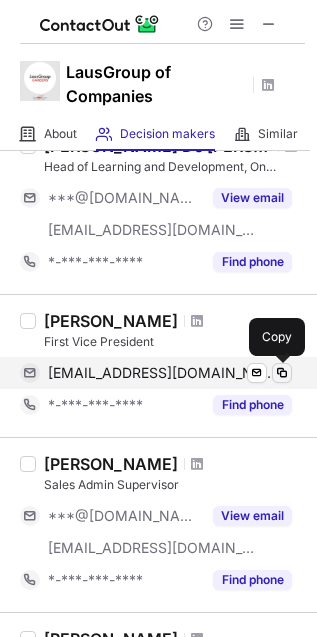 click at bounding box center (282, 373) 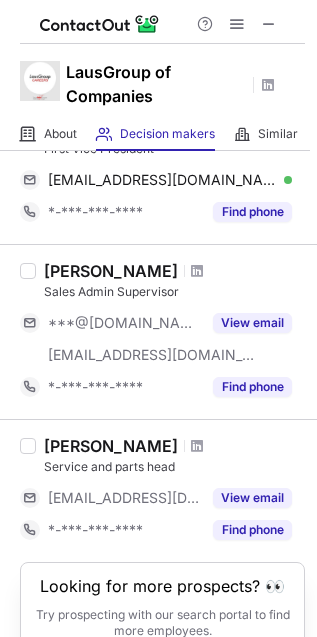 scroll, scrollTop: 1268, scrollLeft: 0, axis: vertical 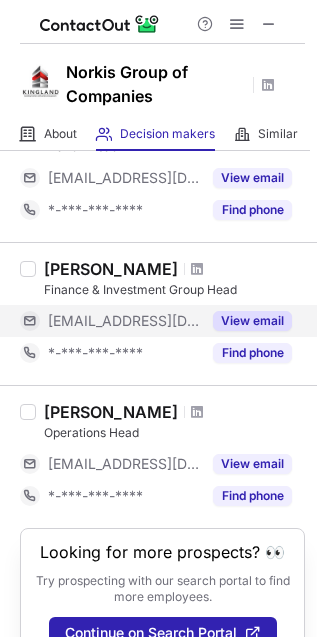 click on "View email" at bounding box center [252, 321] 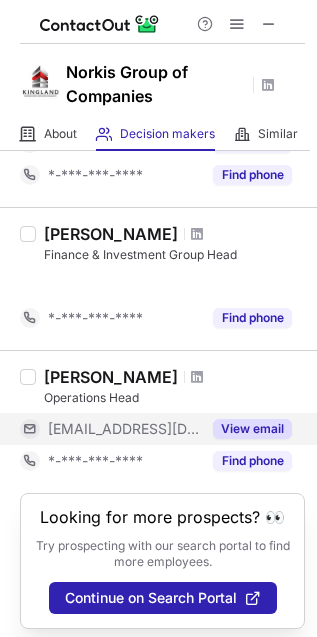 scroll, scrollTop: 1332, scrollLeft: 0, axis: vertical 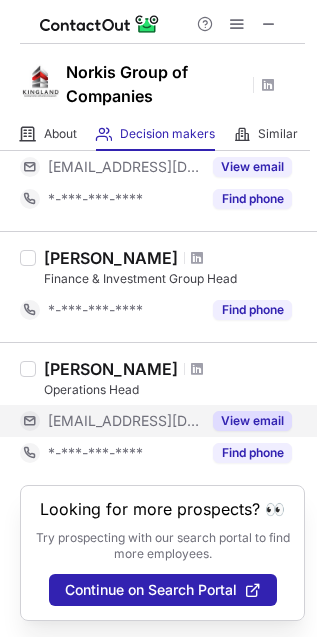 click on "Find phone" at bounding box center [252, 453] 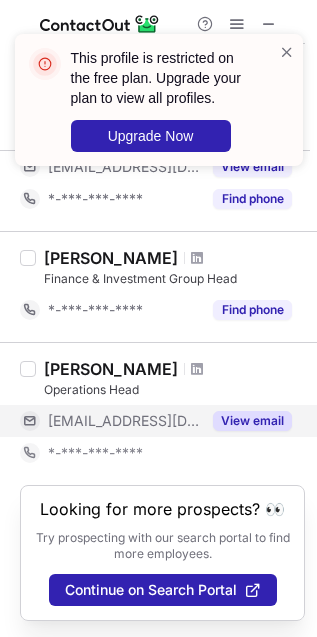 click on "View email" at bounding box center [252, 421] 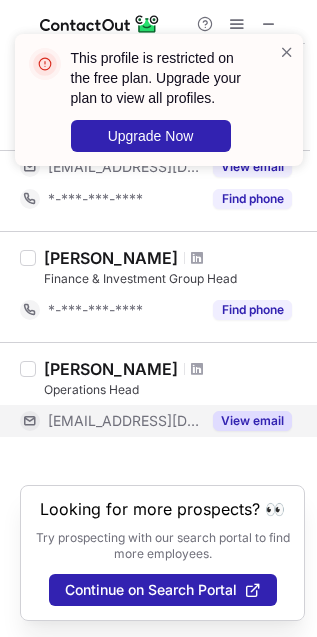 scroll, scrollTop: 1300, scrollLeft: 0, axis: vertical 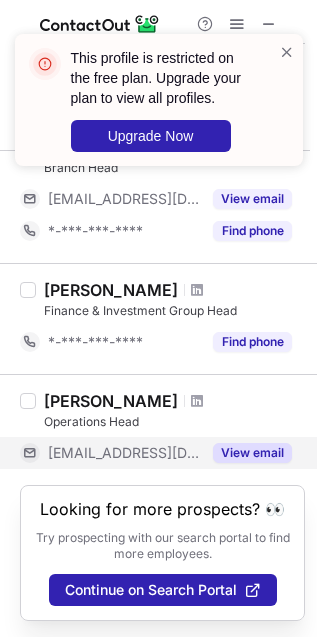 click on "View email" at bounding box center [252, 453] 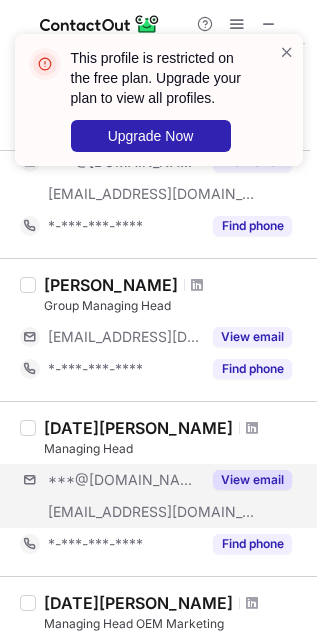 scroll, scrollTop: 678, scrollLeft: 0, axis: vertical 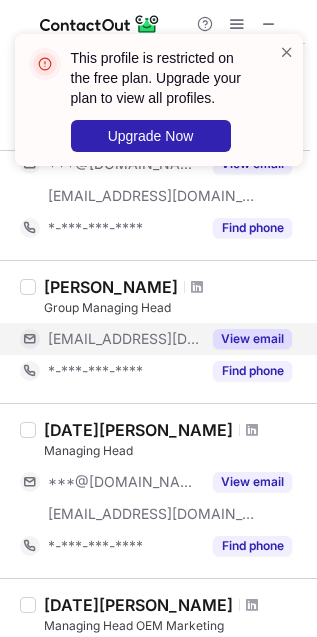 click on "View email" at bounding box center [252, 339] 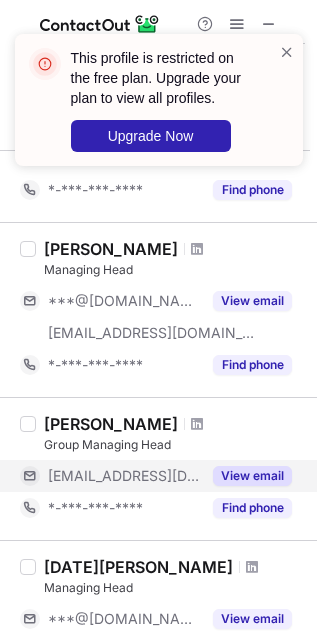 scroll, scrollTop: 538, scrollLeft: 0, axis: vertical 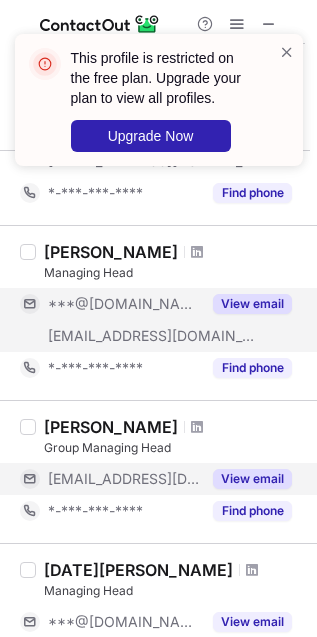 click on "View email" at bounding box center (252, 304) 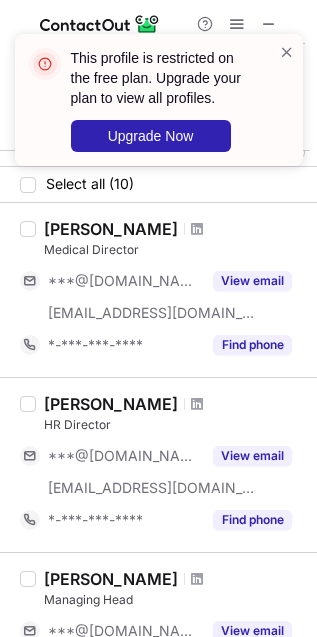 scroll, scrollTop: 0, scrollLeft: 0, axis: both 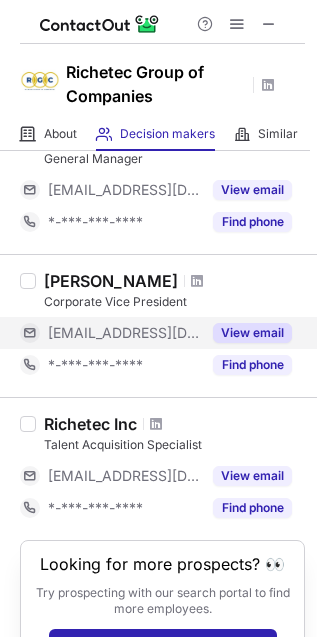click on "View email" at bounding box center (252, 333) 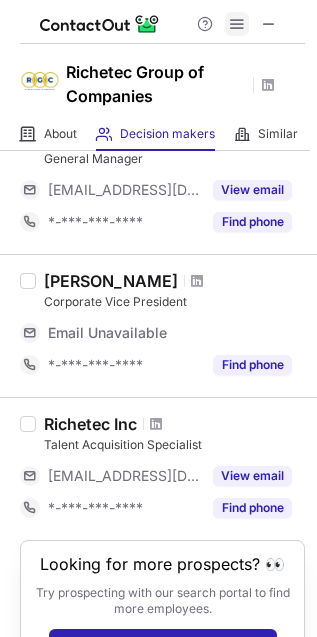 click at bounding box center [237, 24] 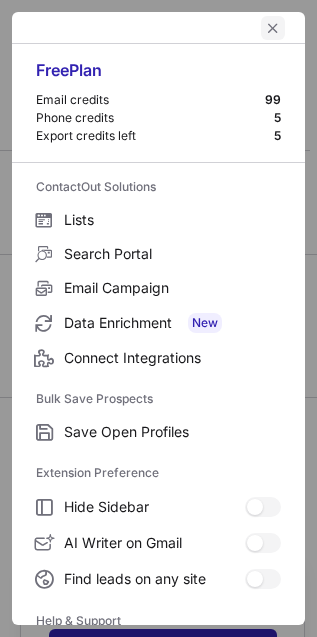 click at bounding box center (273, 28) 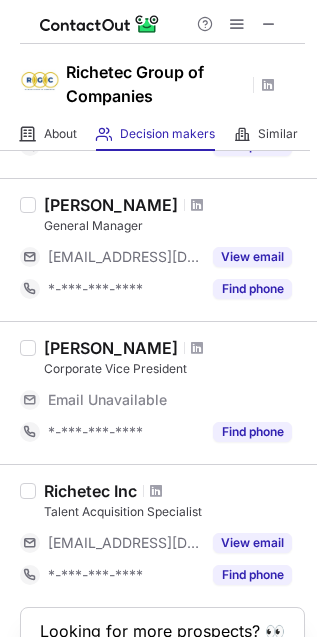 scroll, scrollTop: 233, scrollLeft: 0, axis: vertical 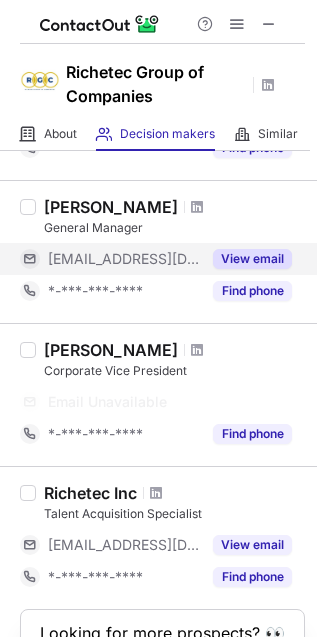 click on "View email" at bounding box center (252, 259) 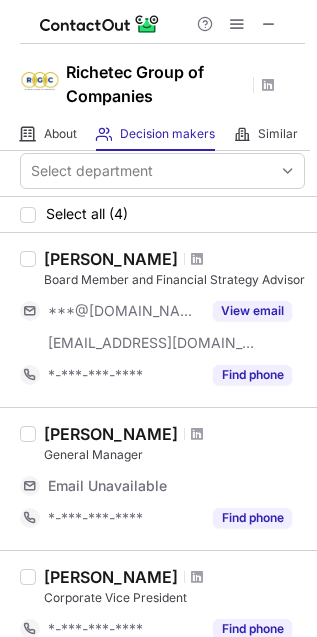 scroll, scrollTop: 0, scrollLeft: 0, axis: both 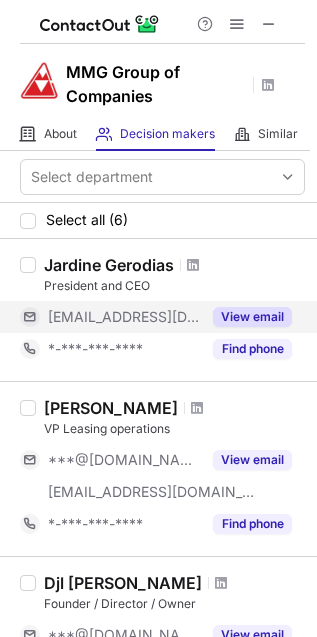 click on "View email" at bounding box center (252, 317) 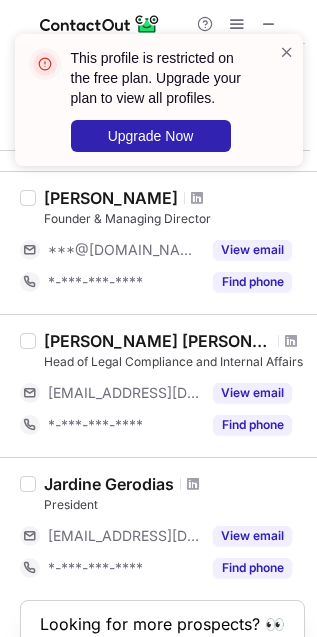 scroll, scrollTop: 530, scrollLeft: 0, axis: vertical 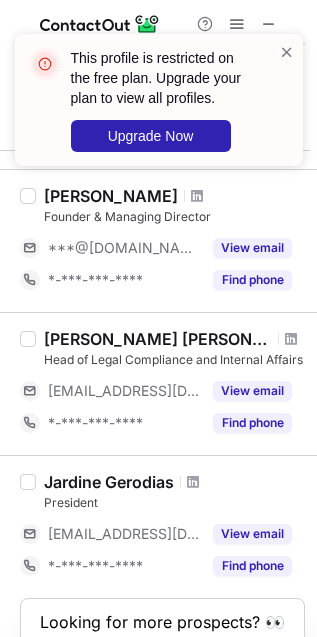 click on "Head of Legal Compliance and Internal Affairs" at bounding box center (174, 360) 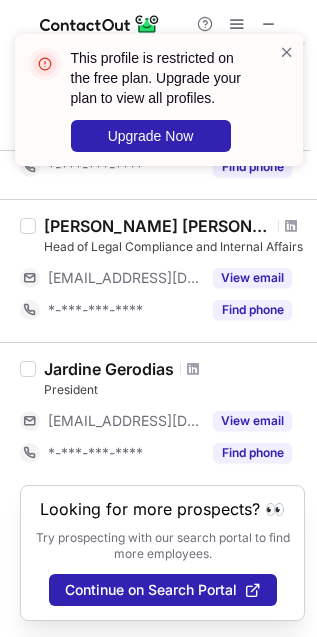 scroll, scrollTop: 542, scrollLeft: 0, axis: vertical 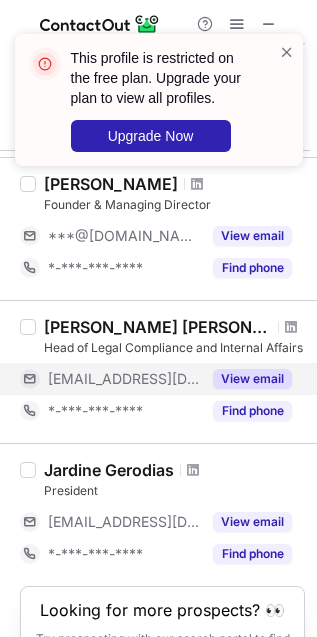 click on "View email" at bounding box center [252, 379] 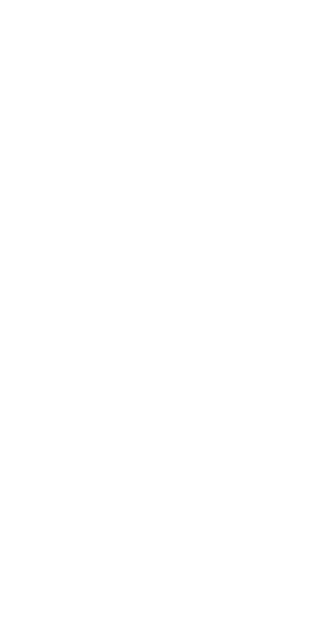 scroll, scrollTop: 0, scrollLeft: 0, axis: both 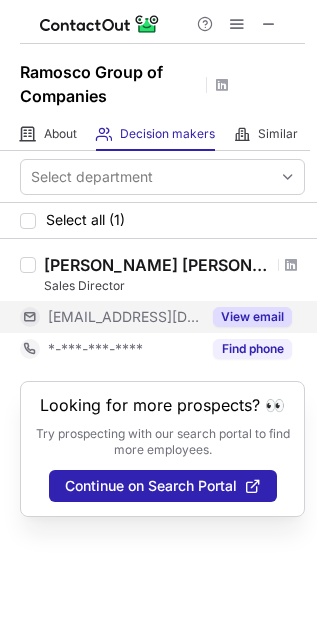 click on "View email" at bounding box center (252, 317) 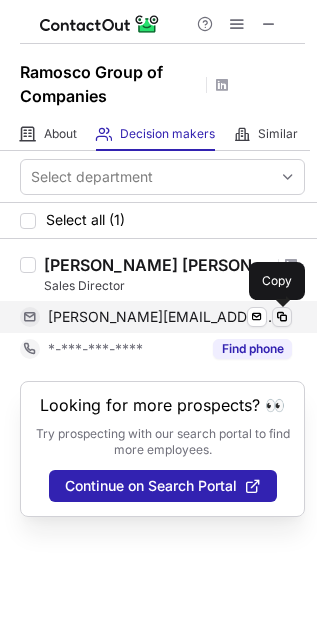 click at bounding box center (282, 317) 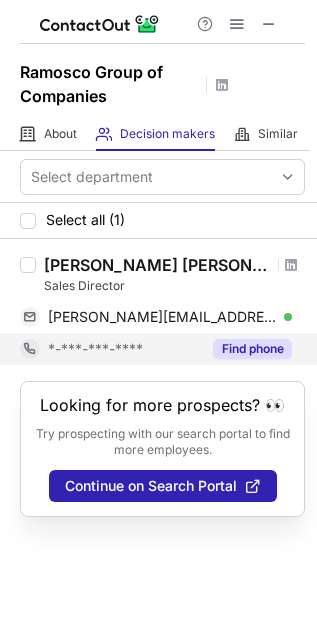 click on "Find phone" at bounding box center (252, 349) 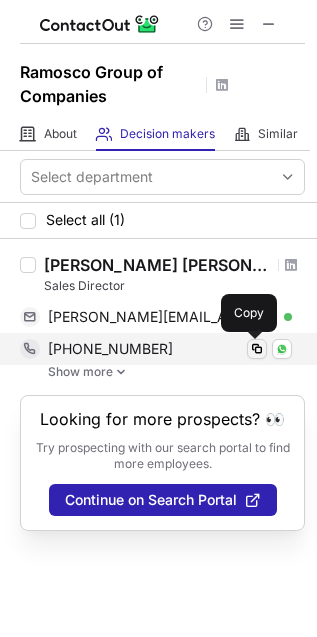 click at bounding box center [257, 349] 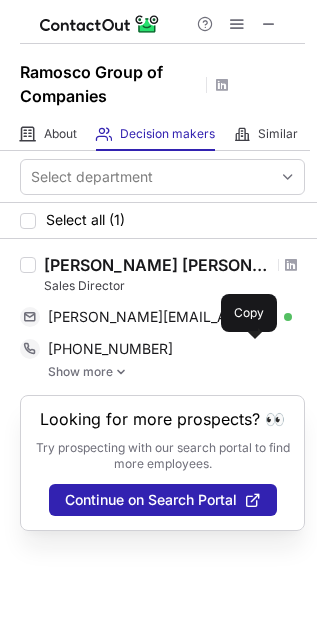 click on "Jarvie Cyril Ramos" at bounding box center (158, 265) 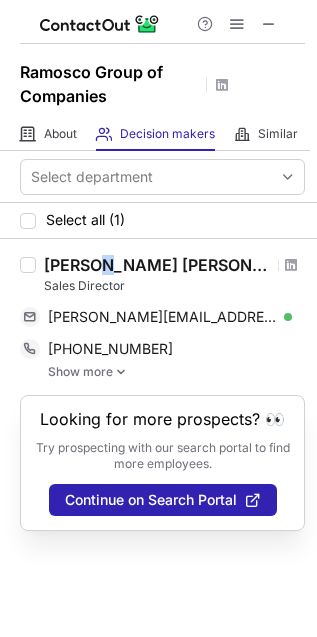 click on "Jarvie Cyril Ramos" at bounding box center [158, 265] 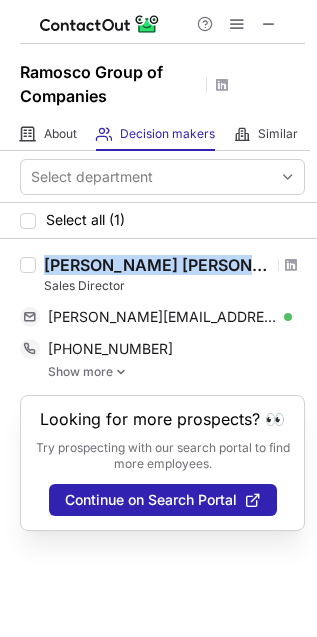click on "Jarvie Cyril Ramos" at bounding box center (158, 265) 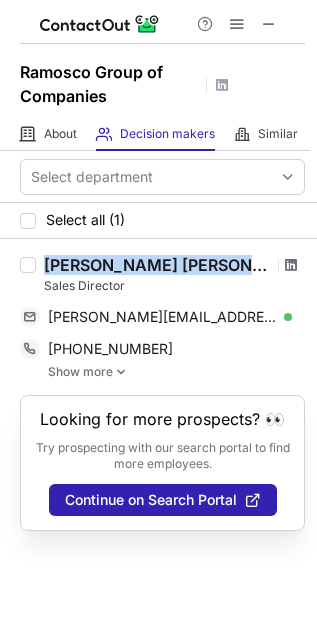 click at bounding box center (291, 265) 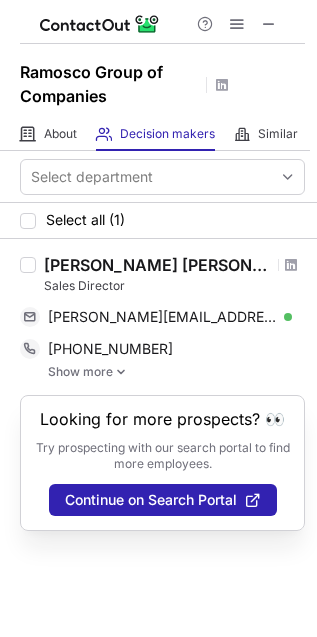 click on "Sales Director" at bounding box center (174, 286) 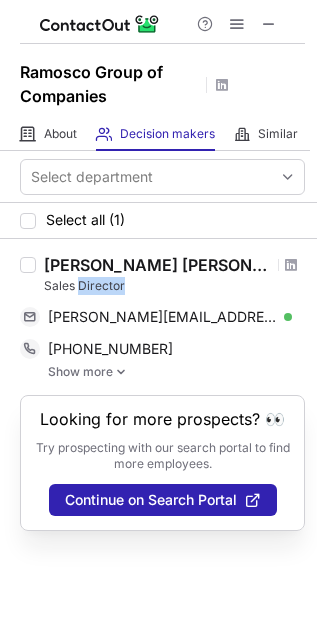 click on "Sales Director" at bounding box center [174, 286] 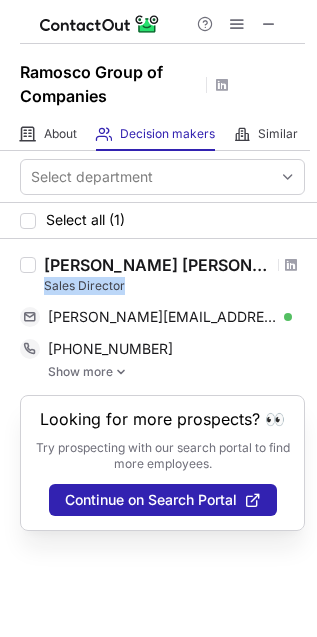 click on "Sales Director" at bounding box center (174, 286) 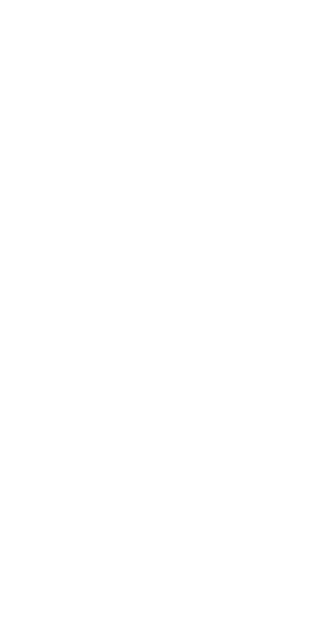 scroll, scrollTop: 0, scrollLeft: 0, axis: both 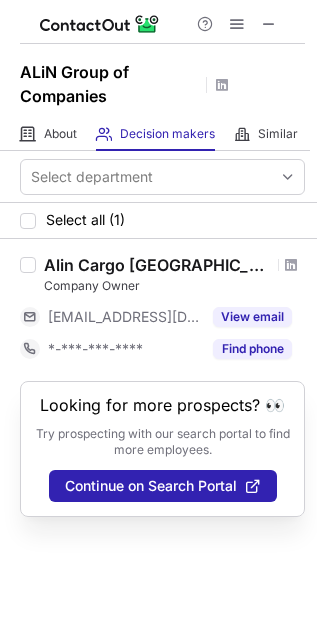 click on "ALiN Group of Companies" at bounding box center (110, 84) 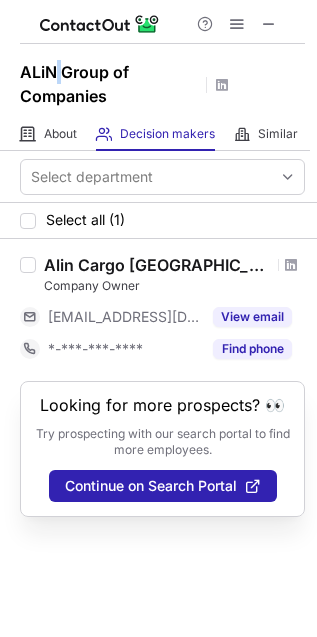 click on "ALiN Group of Companies" at bounding box center (110, 84) 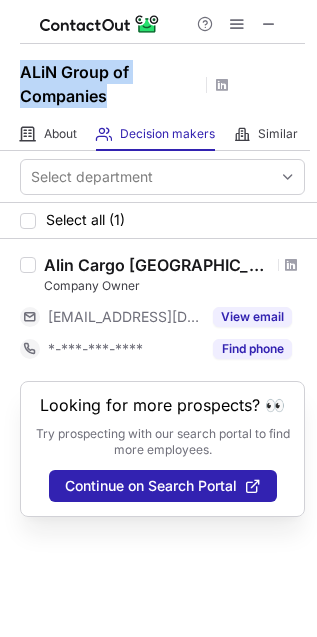 click on "ALiN Group of Companies" at bounding box center (110, 84) 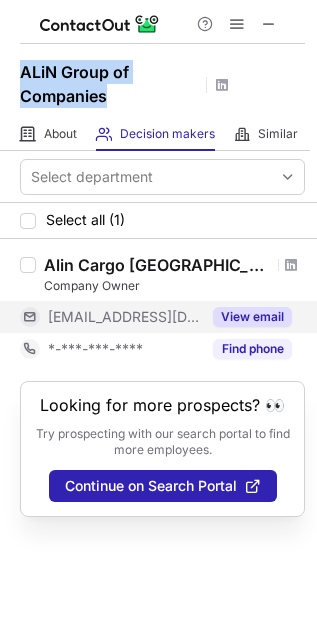click on "View email" at bounding box center [252, 317] 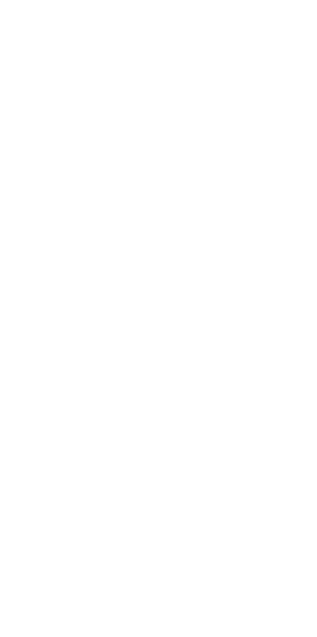 scroll, scrollTop: 0, scrollLeft: 0, axis: both 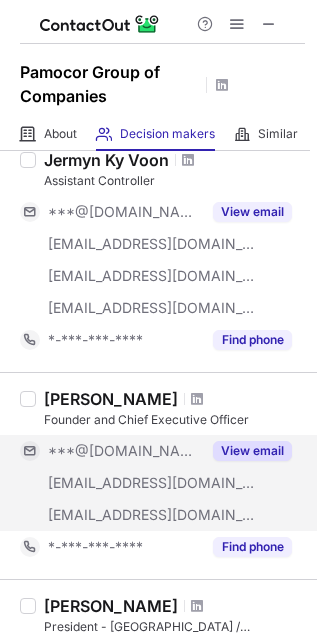 click on "View email" at bounding box center [252, 451] 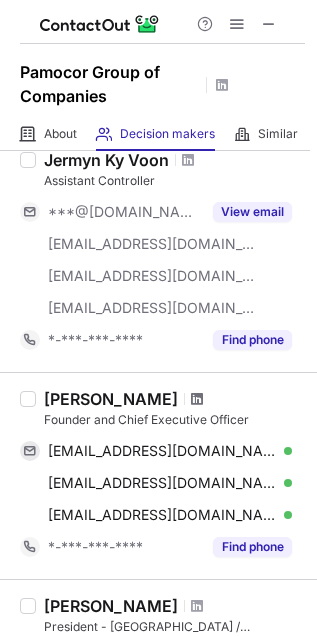 click at bounding box center [197, 399] 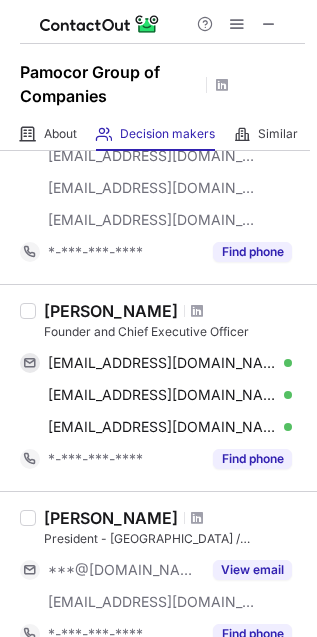 scroll, scrollTop: 895, scrollLeft: 0, axis: vertical 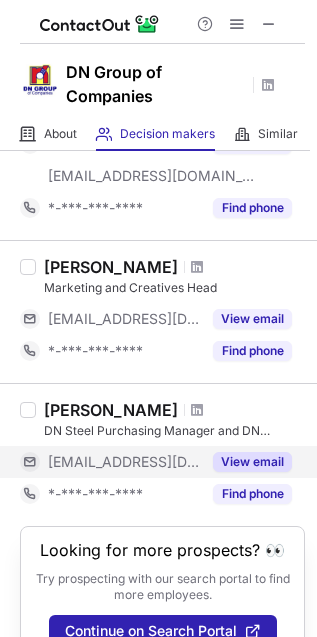 click on "View email" at bounding box center [252, 462] 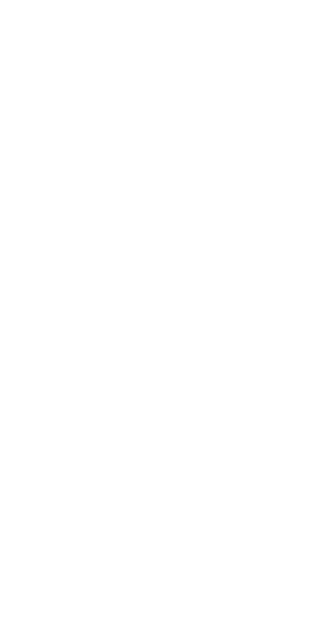 scroll, scrollTop: 0, scrollLeft: 0, axis: both 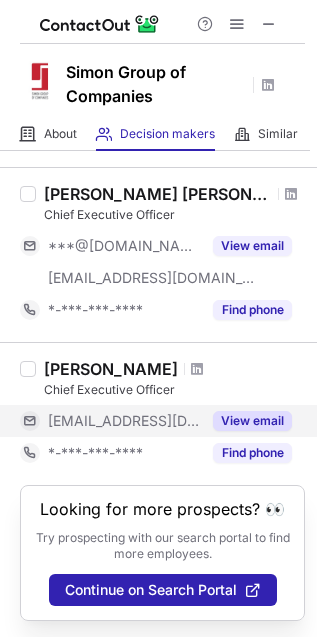 click on "View email" at bounding box center [252, 421] 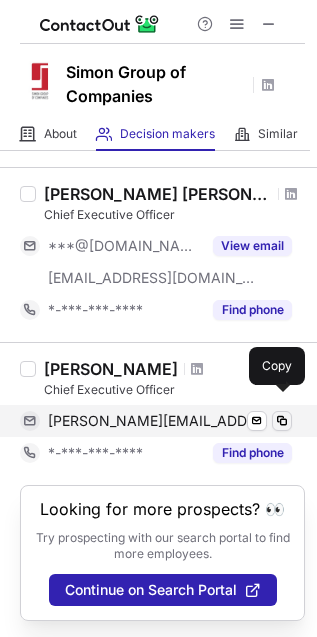 click at bounding box center (282, 421) 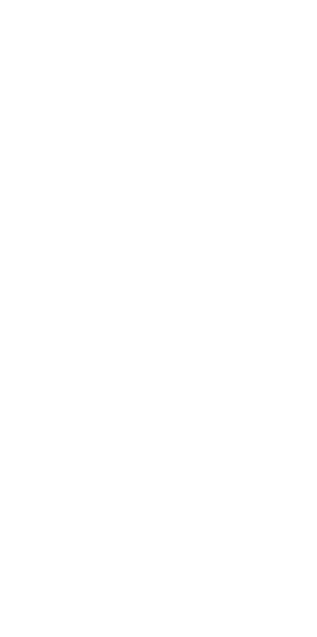 scroll, scrollTop: 0, scrollLeft: 0, axis: both 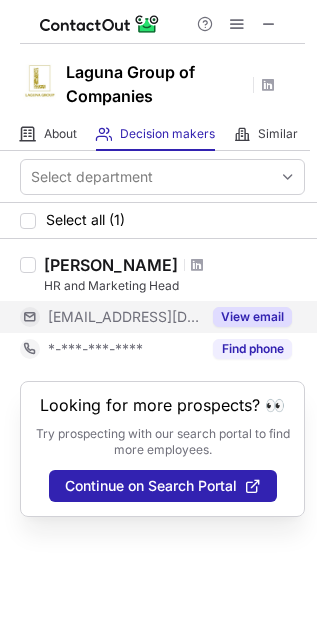 click on "View email" at bounding box center [252, 317] 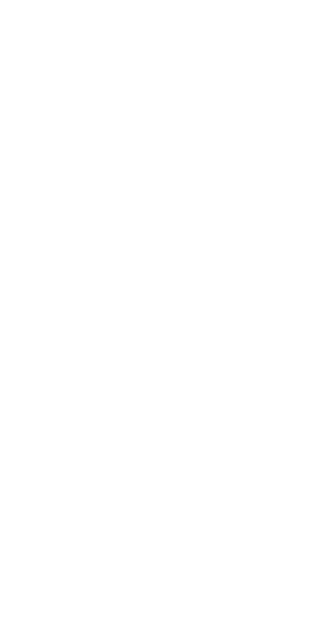 scroll, scrollTop: 0, scrollLeft: 0, axis: both 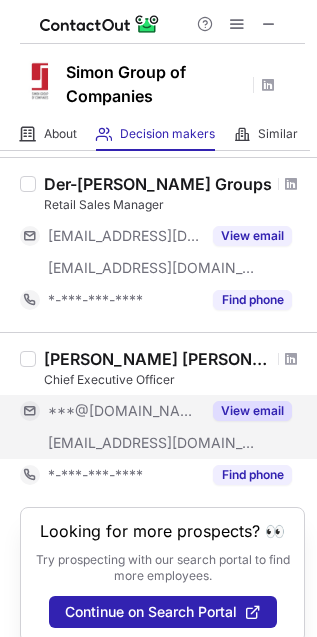 click on "View email" at bounding box center [252, 411] 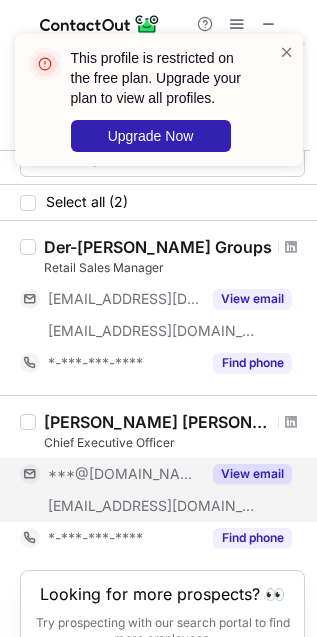 scroll, scrollTop: 20, scrollLeft: 0, axis: vertical 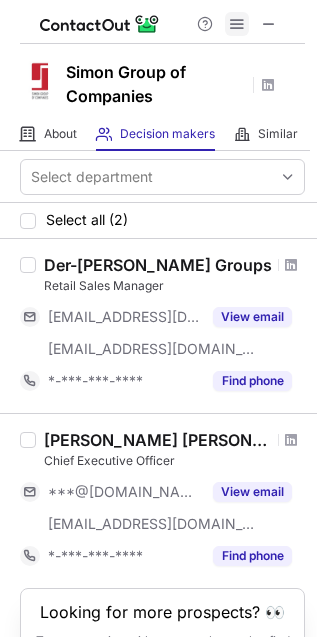 click at bounding box center (237, 24) 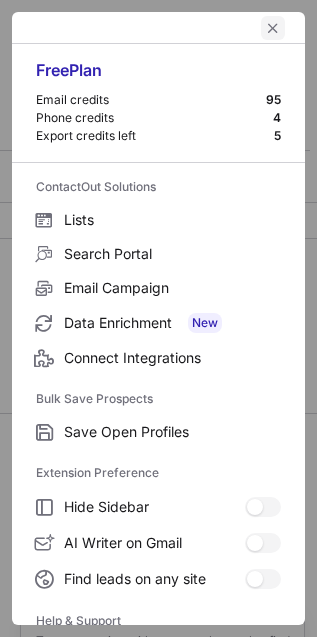click at bounding box center [273, 28] 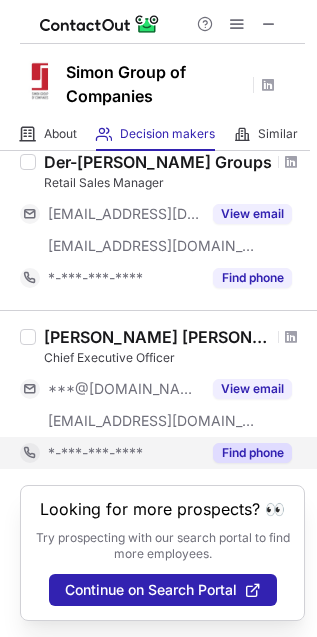 scroll, scrollTop: 0, scrollLeft: 0, axis: both 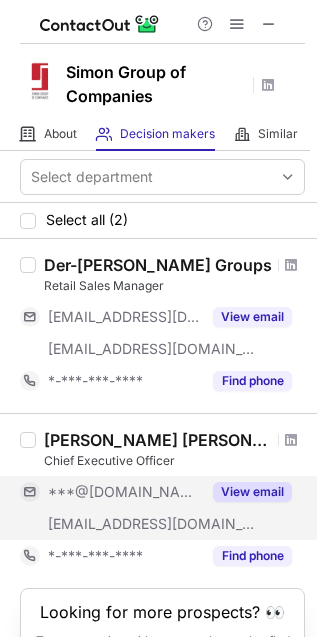 click on "View email" at bounding box center (246, 492) 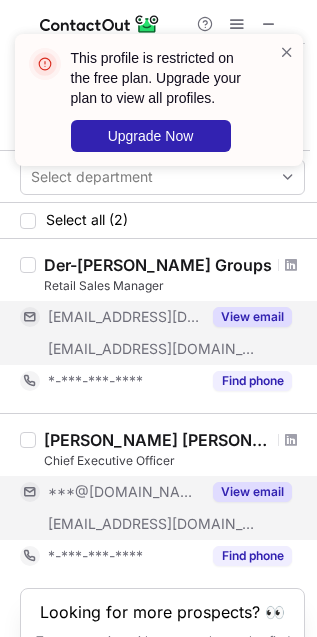 click on "View email" at bounding box center [252, 317] 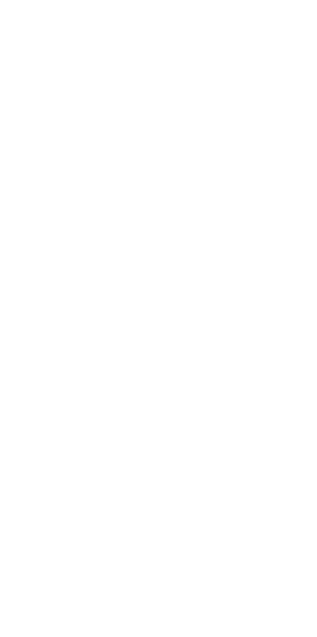 scroll, scrollTop: 0, scrollLeft: 0, axis: both 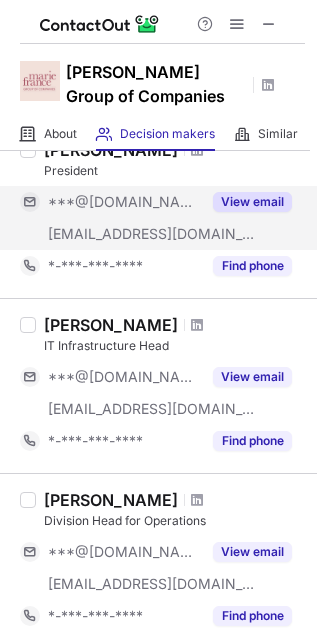 click on "View email" at bounding box center [252, 202] 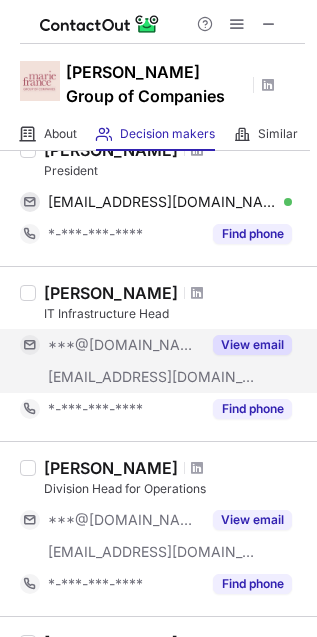 click on "View email" at bounding box center [252, 345] 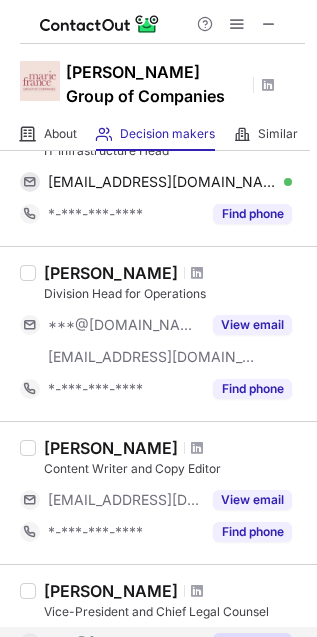 scroll, scrollTop: 451, scrollLeft: 0, axis: vertical 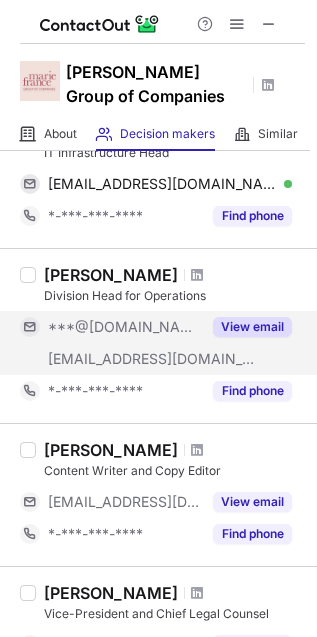click on "View email" at bounding box center [246, 327] 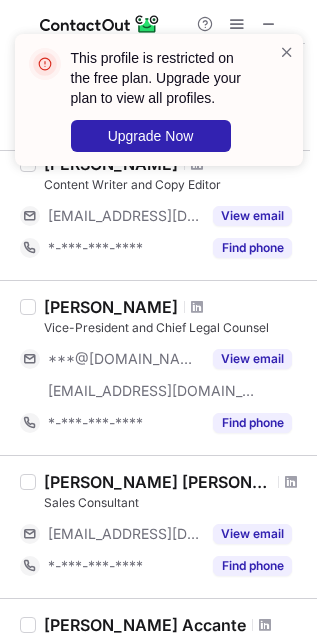 scroll, scrollTop: 738, scrollLeft: 0, axis: vertical 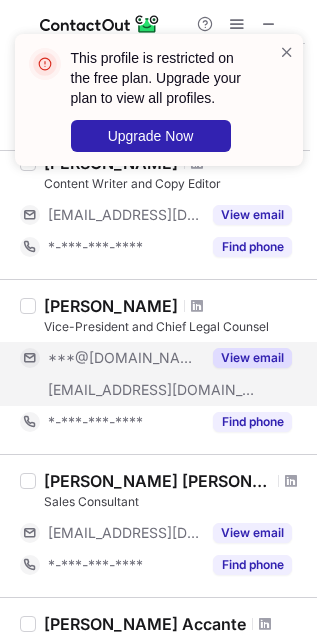 click on "View email" at bounding box center [252, 358] 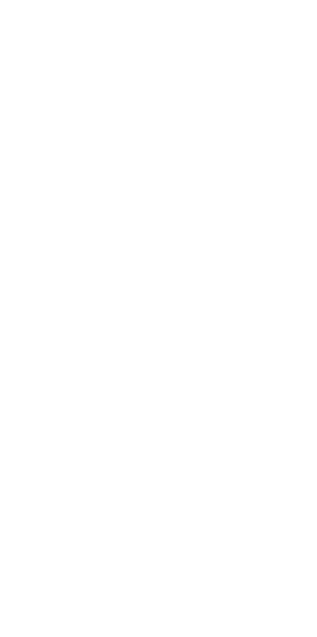 scroll, scrollTop: 0, scrollLeft: 0, axis: both 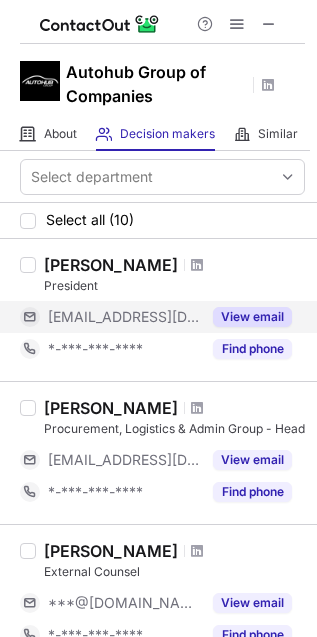 click on "View email" at bounding box center (252, 317) 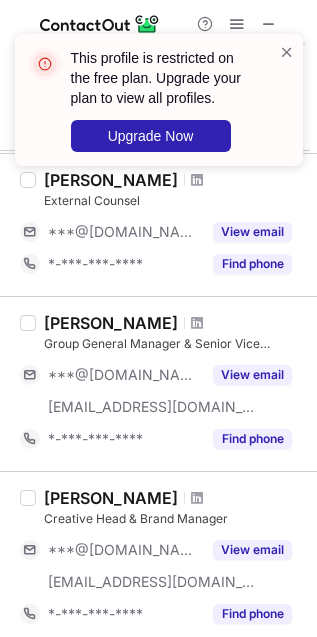 scroll, scrollTop: 373, scrollLeft: 0, axis: vertical 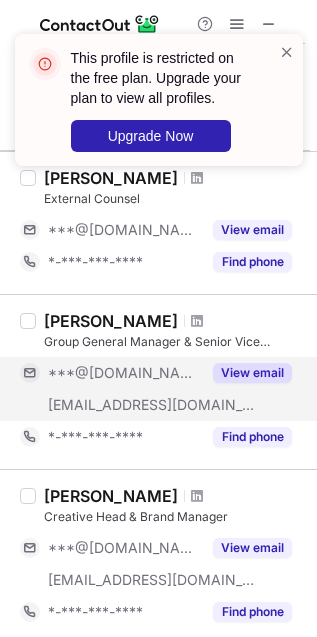 click on "View email" at bounding box center (252, 373) 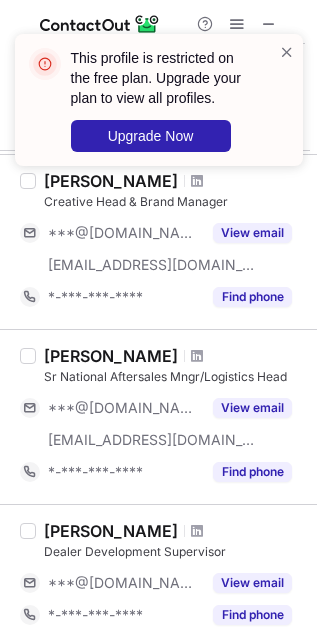 scroll, scrollTop: 701, scrollLeft: 0, axis: vertical 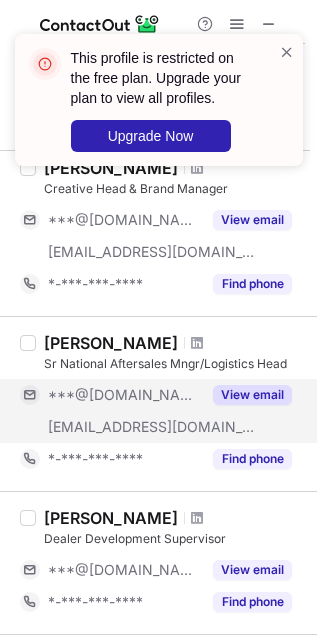 click on "View email" at bounding box center [252, 395] 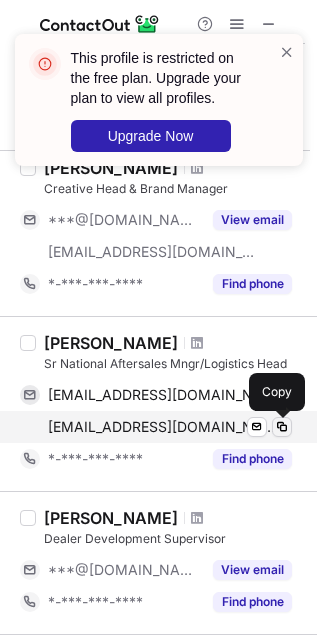 click at bounding box center [282, 427] 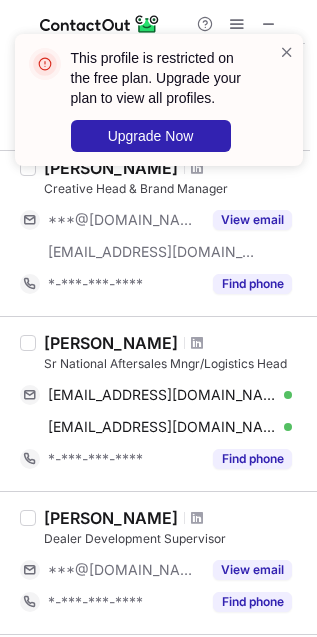 click on "Joel Mendoza" at bounding box center (111, 343) 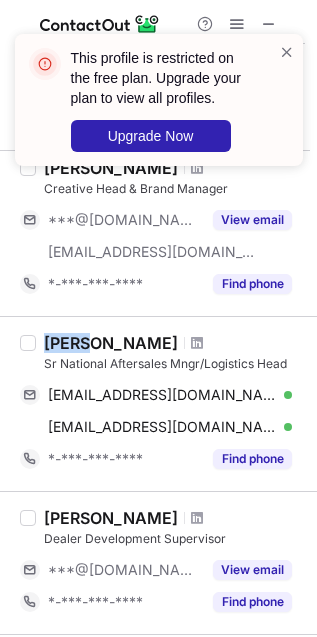 click on "Joel Mendoza" at bounding box center [111, 343] 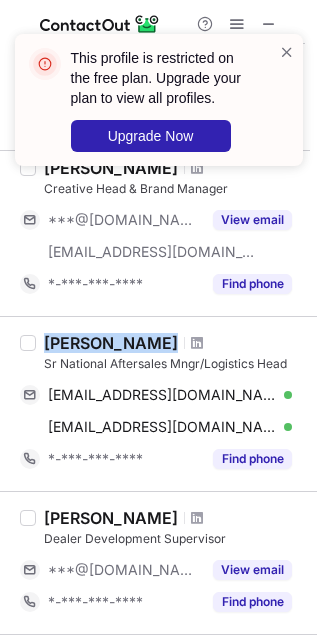 click on "Joel Mendoza" at bounding box center (111, 343) 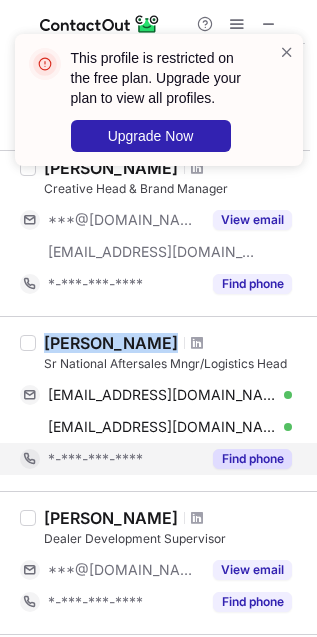click on "Find phone" at bounding box center [252, 459] 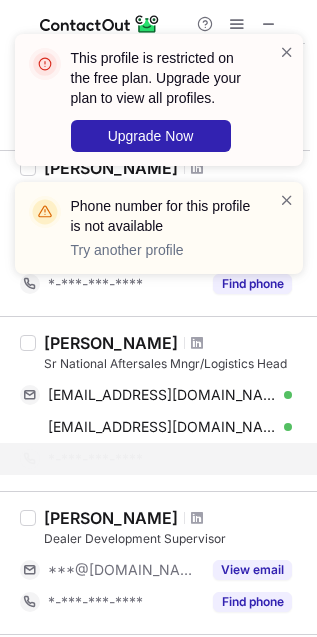 click on "Sr National Aftersales Mngr/Logistics Head" at bounding box center (174, 364) 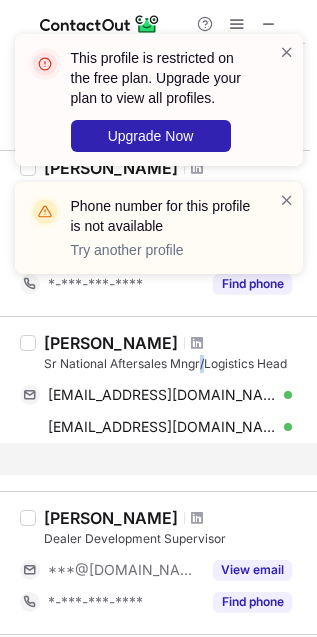 click on "Sr National Aftersales Mngr/Logistics Head" at bounding box center (174, 364) 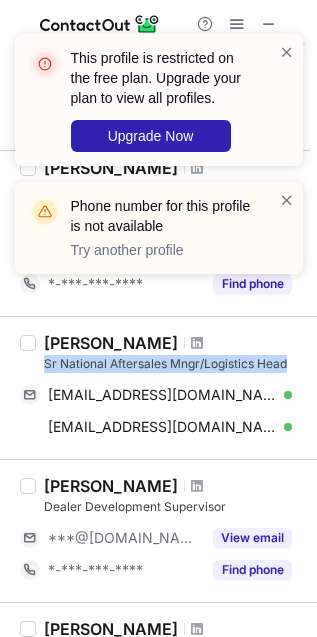 click on "Sr National Aftersales Mngr/Logistics Head" at bounding box center [174, 364] 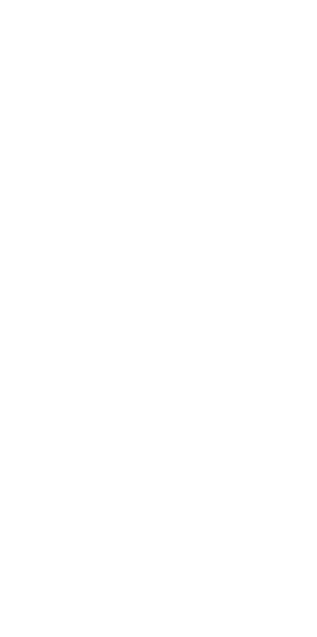 scroll, scrollTop: 0, scrollLeft: 0, axis: both 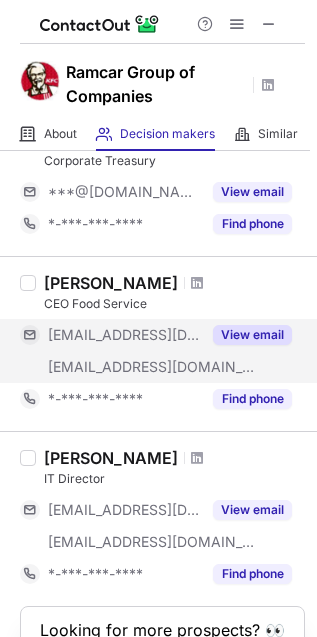 click on "View email" at bounding box center [252, 335] 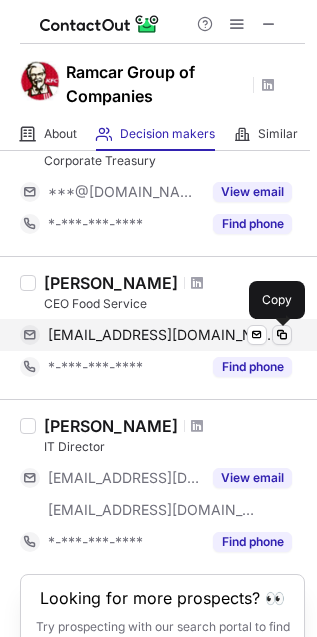 click at bounding box center (282, 335) 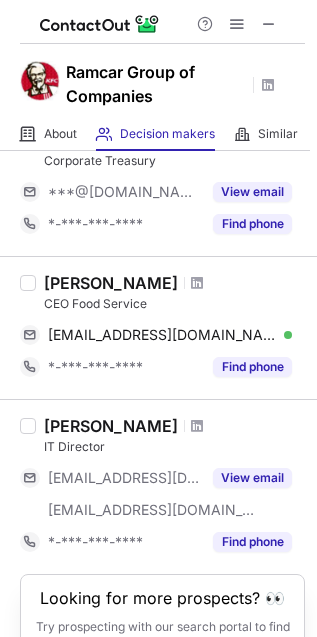 click on "Mau Agustines" at bounding box center (111, 283) 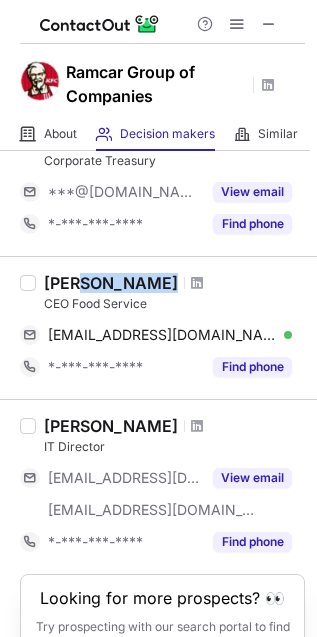 click on "Mau Agustines" at bounding box center [111, 283] 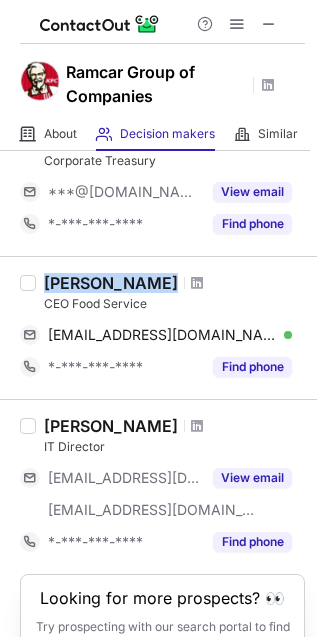 click on "Mau Agustines" at bounding box center [111, 283] 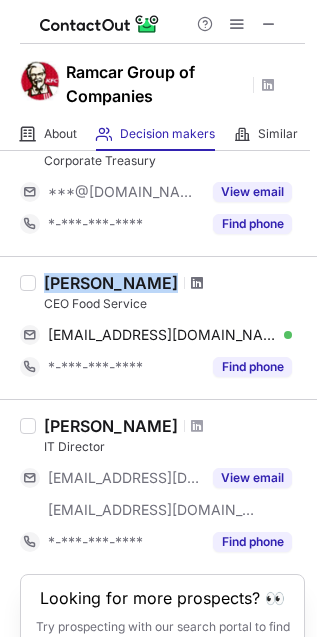 click at bounding box center (197, 283) 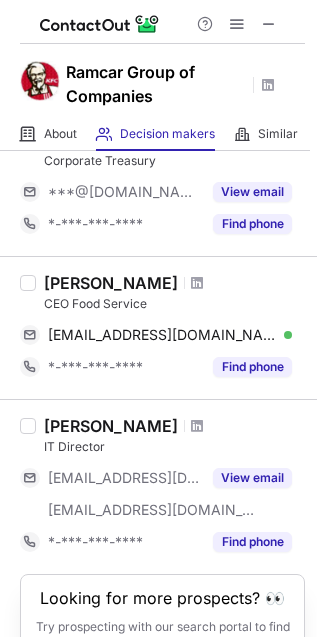 click on "CEO Food Service" at bounding box center (174, 304) 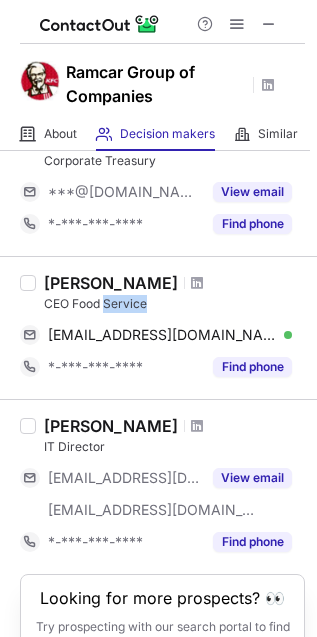 click on "CEO Food Service" at bounding box center (174, 304) 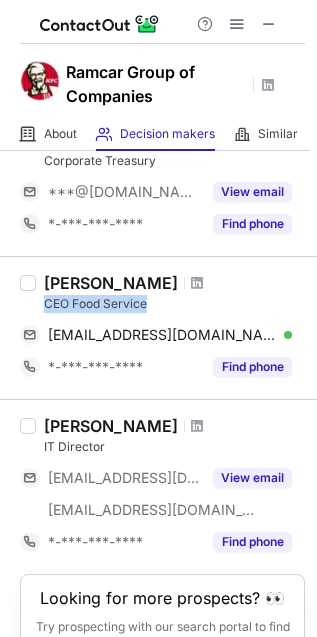 click on "CEO Food Service" at bounding box center (174, 304) 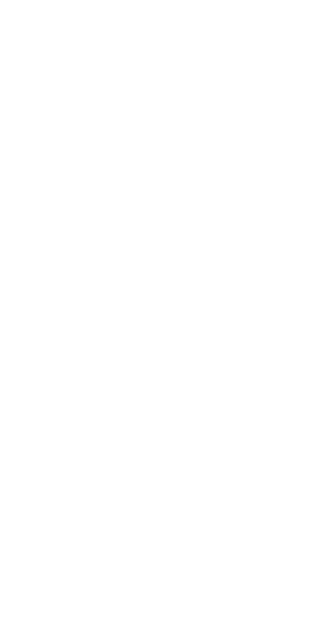 scroll, scrollTop: 0, scrollLeft: 0, axis: both 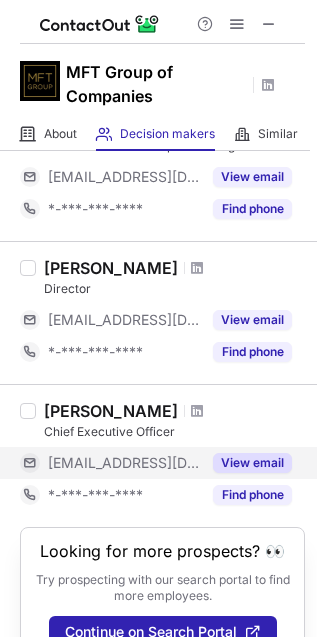 click on "View email" at bounding box center [252, 463] 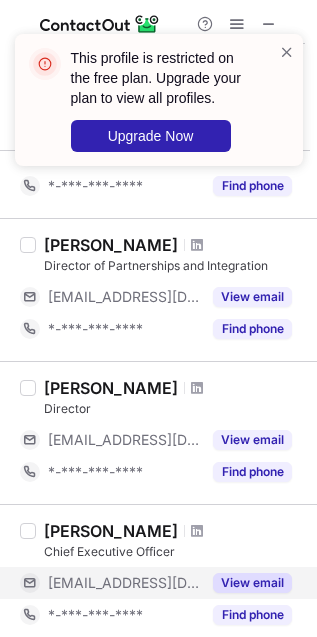 scroll, scrollTop: 367, scrollLeft: 0, axis: vertical 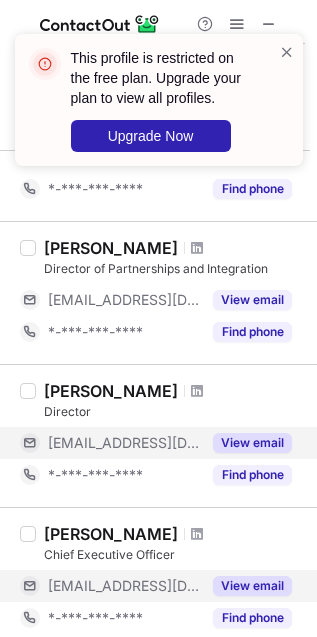 click on "View email" at bounding box center [246, 443] 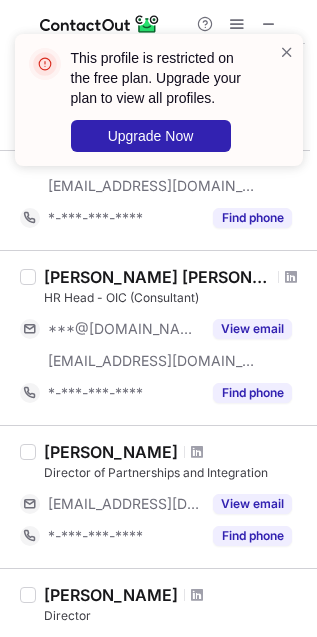 scroll, scrollTop: 136, scrollLeft: 0, axis: vertical 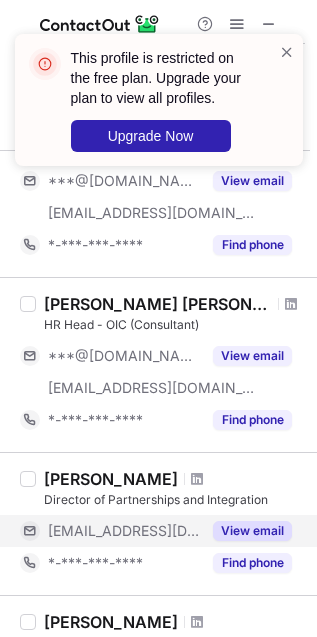 click on "View email" at bounding box center [252, 531] 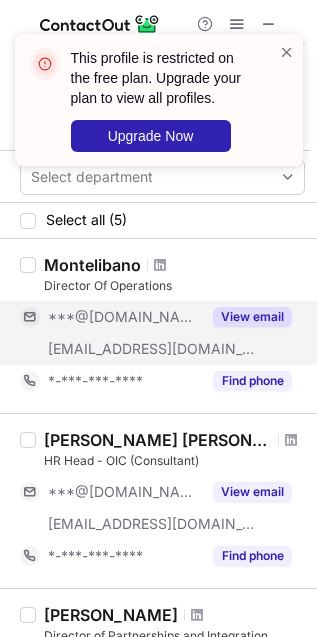 click on "View email" at bounding box center [252, 317] 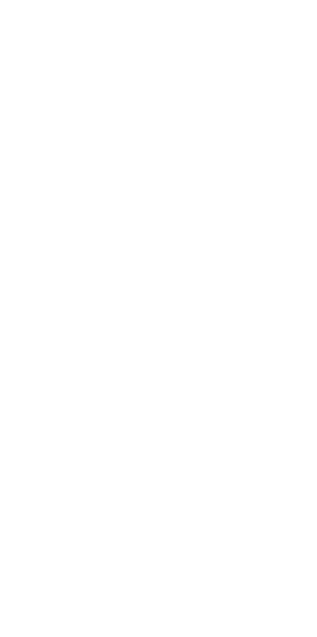scroll, scrollTop: 0, scrollLeft: 0, axis: both 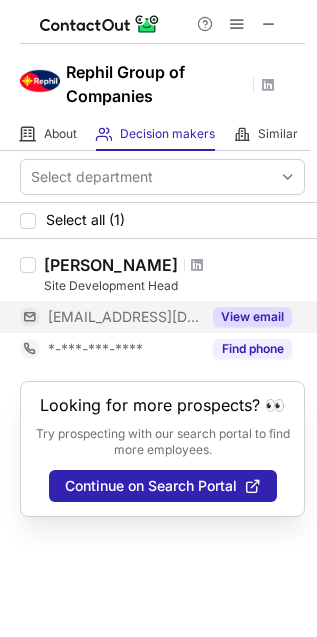 click on "View email" at bounding box center [252, 317] 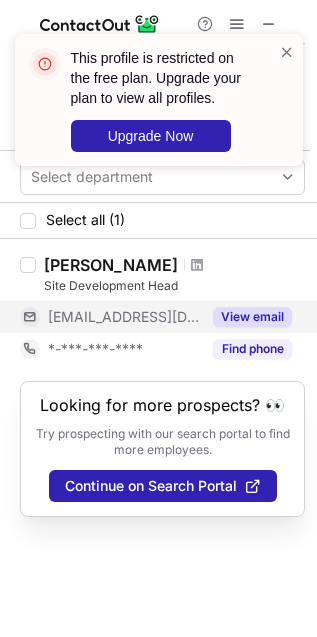 click on "This profile is restricted on the free plan. Upgrade your plan to view all profiles. Upgrade Now" at bounding box center [159, 108] 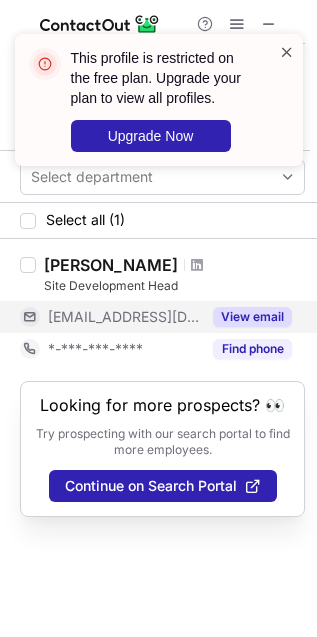 click at bounding box center [287, 52] 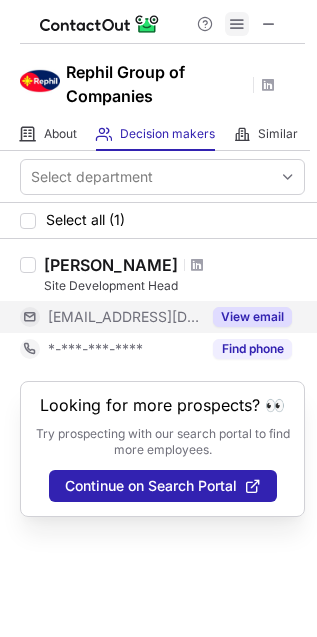 click at bounding box center [237, 24] 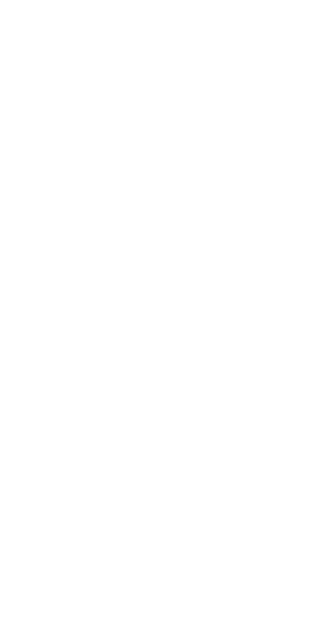 scroll, scrollTop: 0, scrollLeft: 0, axis: both 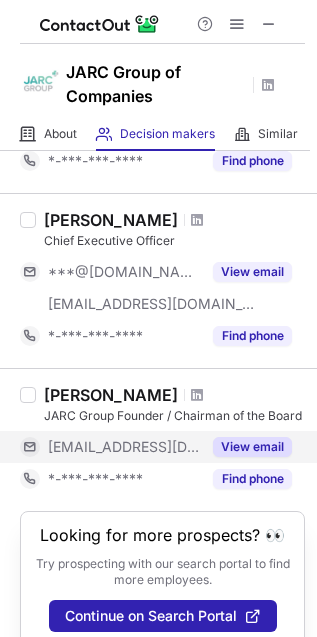 click on "View email" at bounding box center (252, 447) 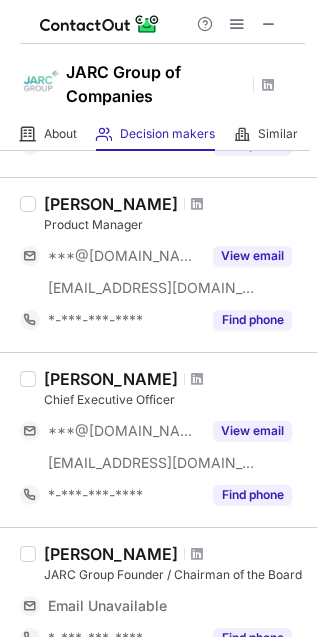 scroll, scrollTop: 585, scrollLeft: 0, axis: vertical 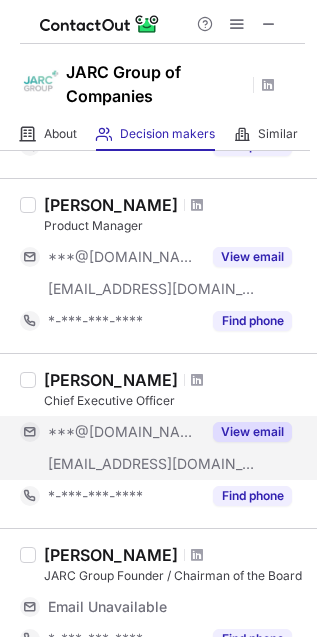 click on "View email" at bounding box center [252, 432] 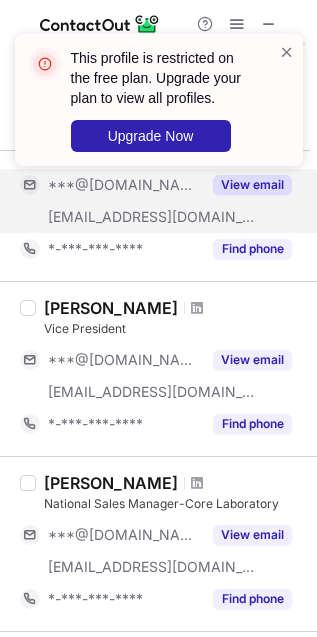 scroll, scrollTop: 133, scrollLeft: 0, axis: vertical 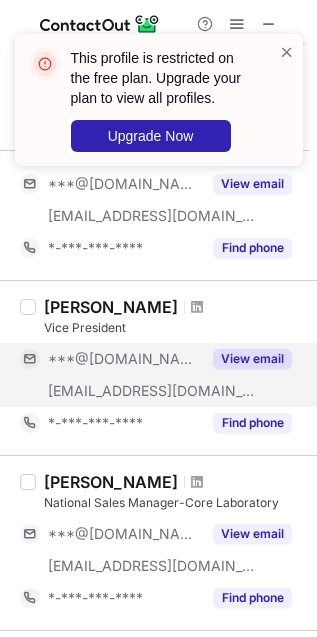 click on "View email" at bounding box center [252, 359] 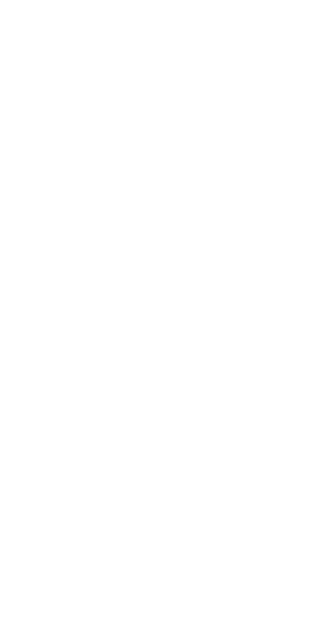 scroll, scrollTop: 0, scrollLeft: 0, axis: both 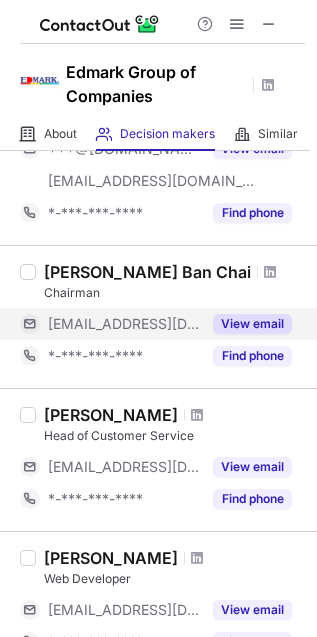 click on "View email" at bounding box center (252, 324) 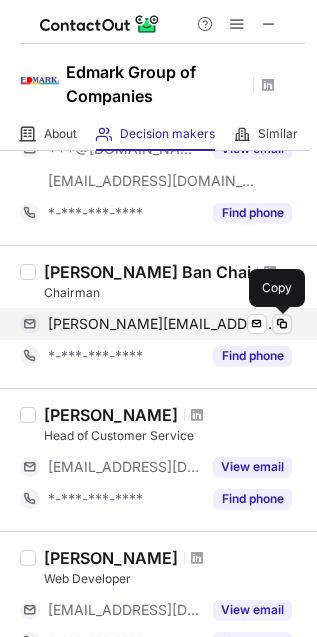 click at bounding box center [282, 324] 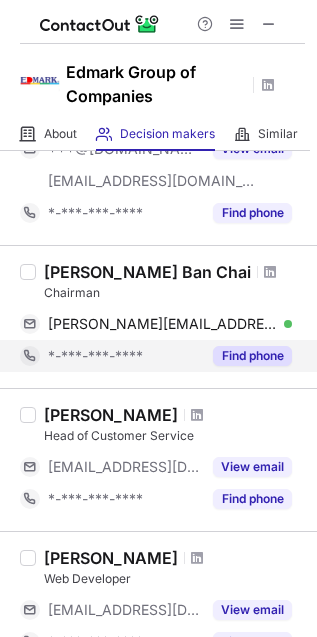 click on "Find phone" at bounding box center [252, 356] 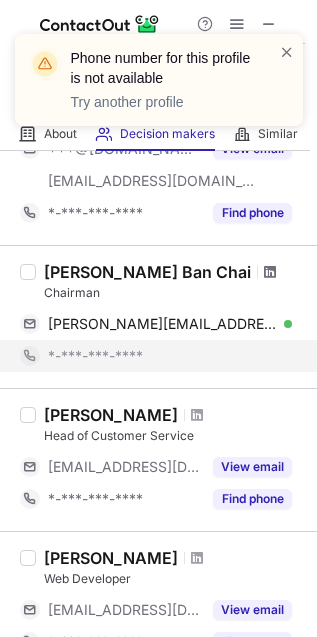 click at bounding box center [270, 272] 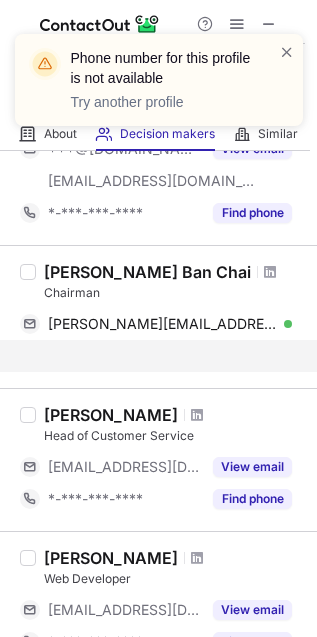 click on "Chairman" at bounding box center (174, 293) 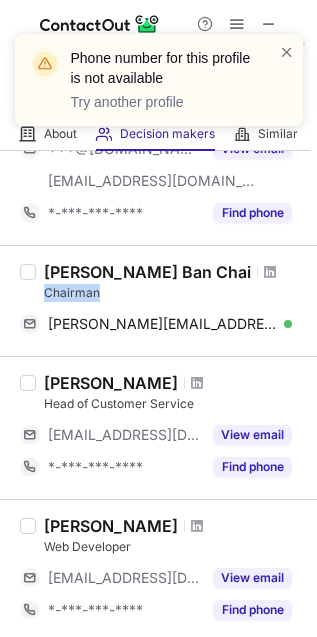 click on "Chairman" at bounding box center [174, 293] 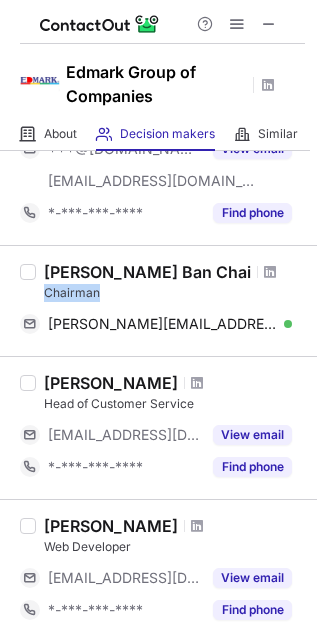 copy on "Chairman" 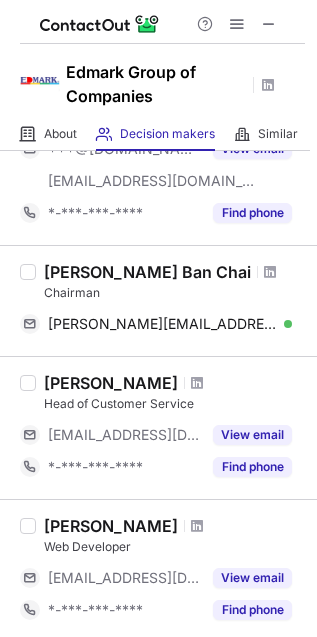 click on "Sam Low Ban Chai Chairman sam@edmarker.com Verified Send email Copy" at bounding box center [158, 300] 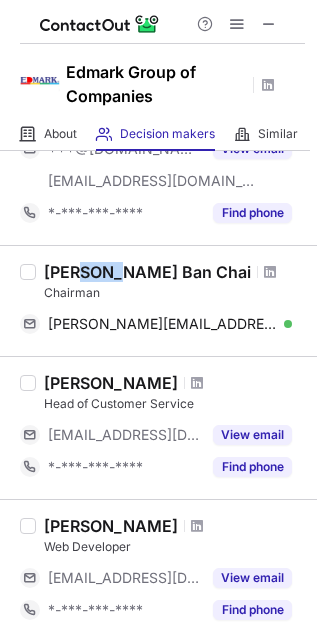 click on "Sam Low Ban Chai Chairman sam@edmarker.com Verified Send email Copy" at bounding box center [158, 300] 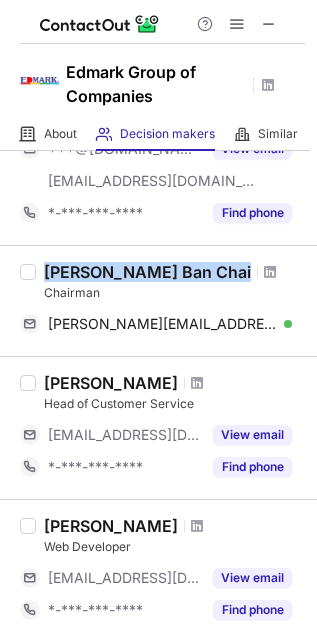 click on "Sam Low Ban Chai Chairman sam@edmarker.com Verified Send email Copy" at bounding box center [158, 300] 